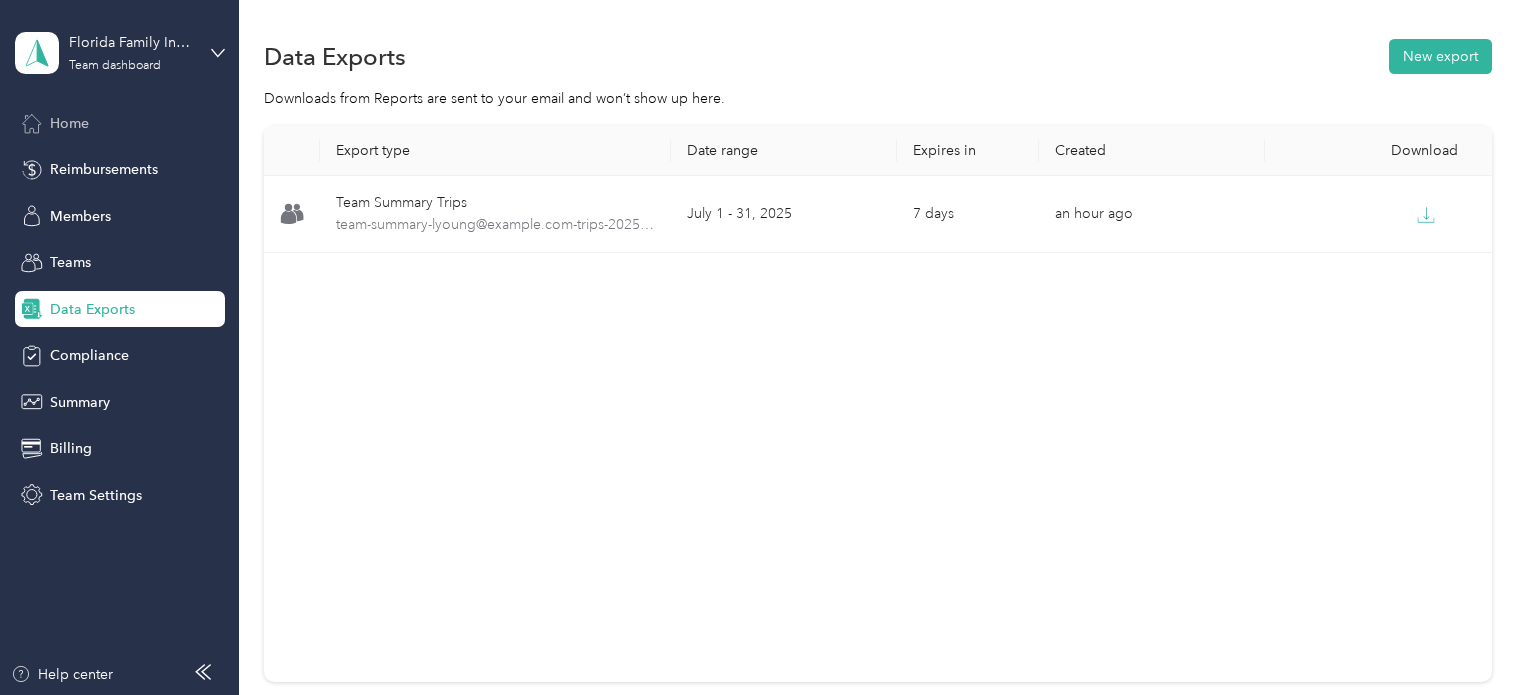 scroll, scrollTop: 0, scrollLeft: 0, axis: both 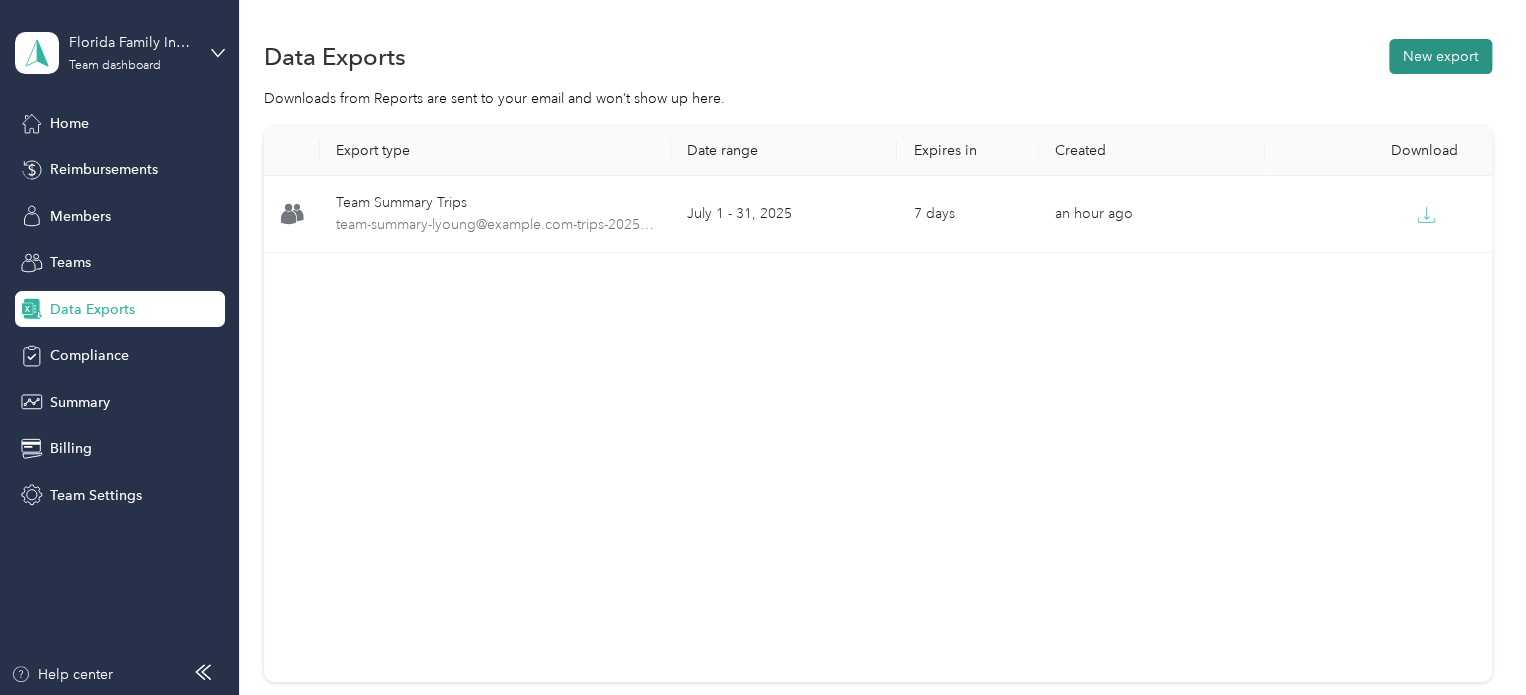 click on "New export" at bounding box center (1440, 56) 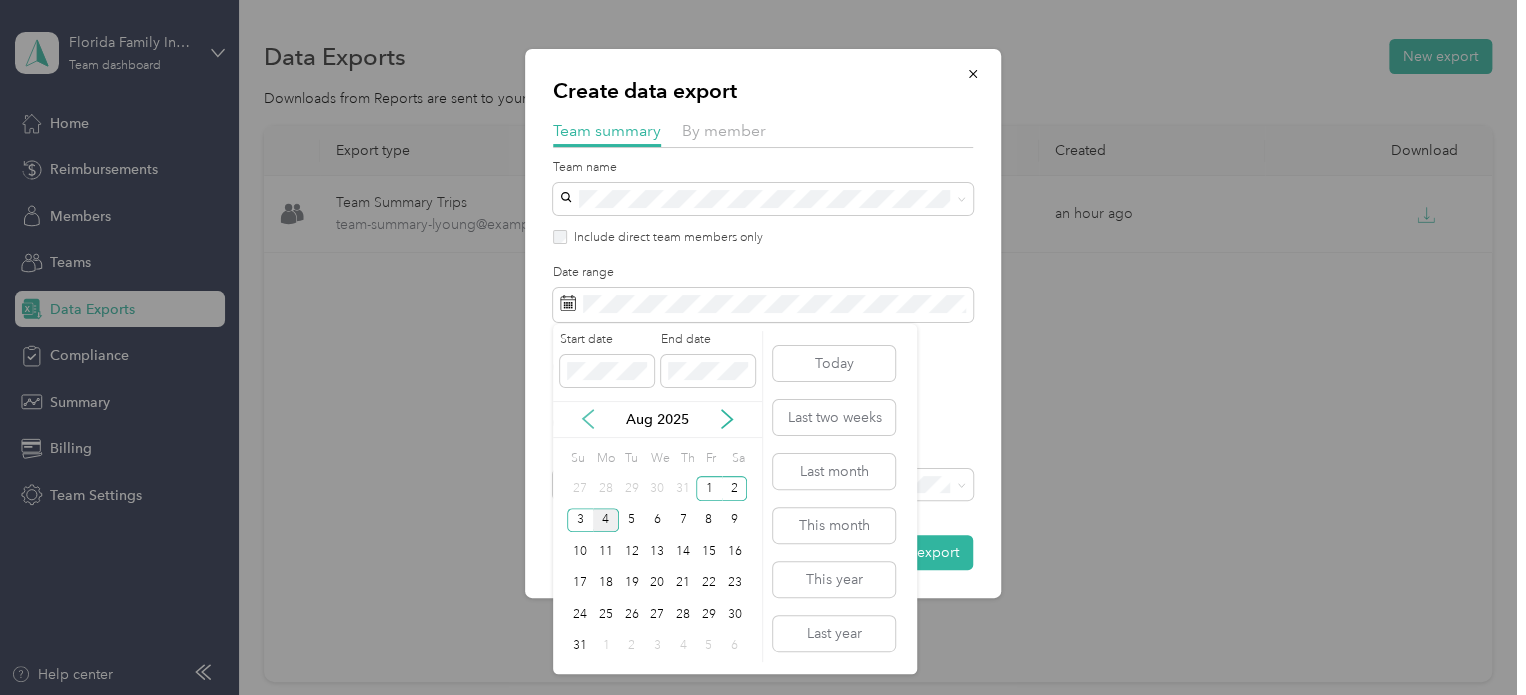 click 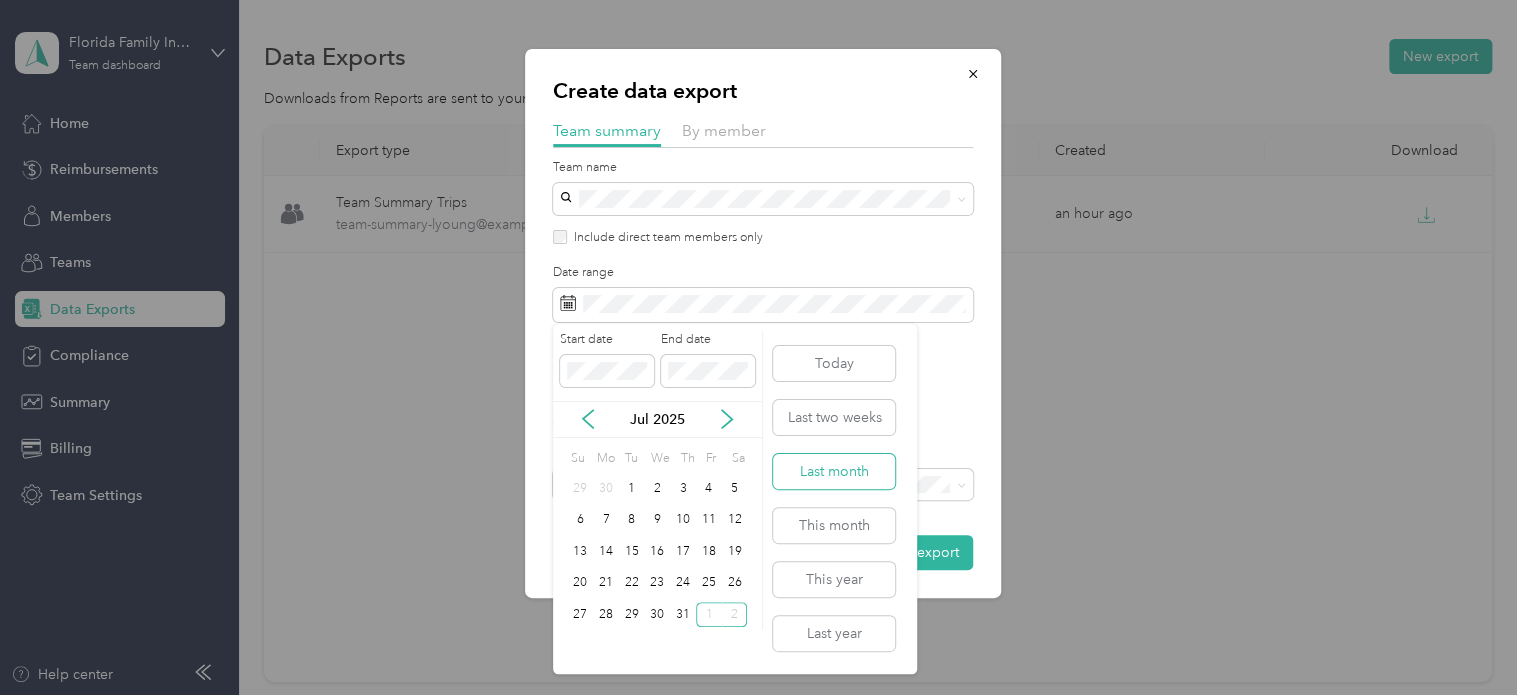 click on "Last month" at bounding box center (834, 471) 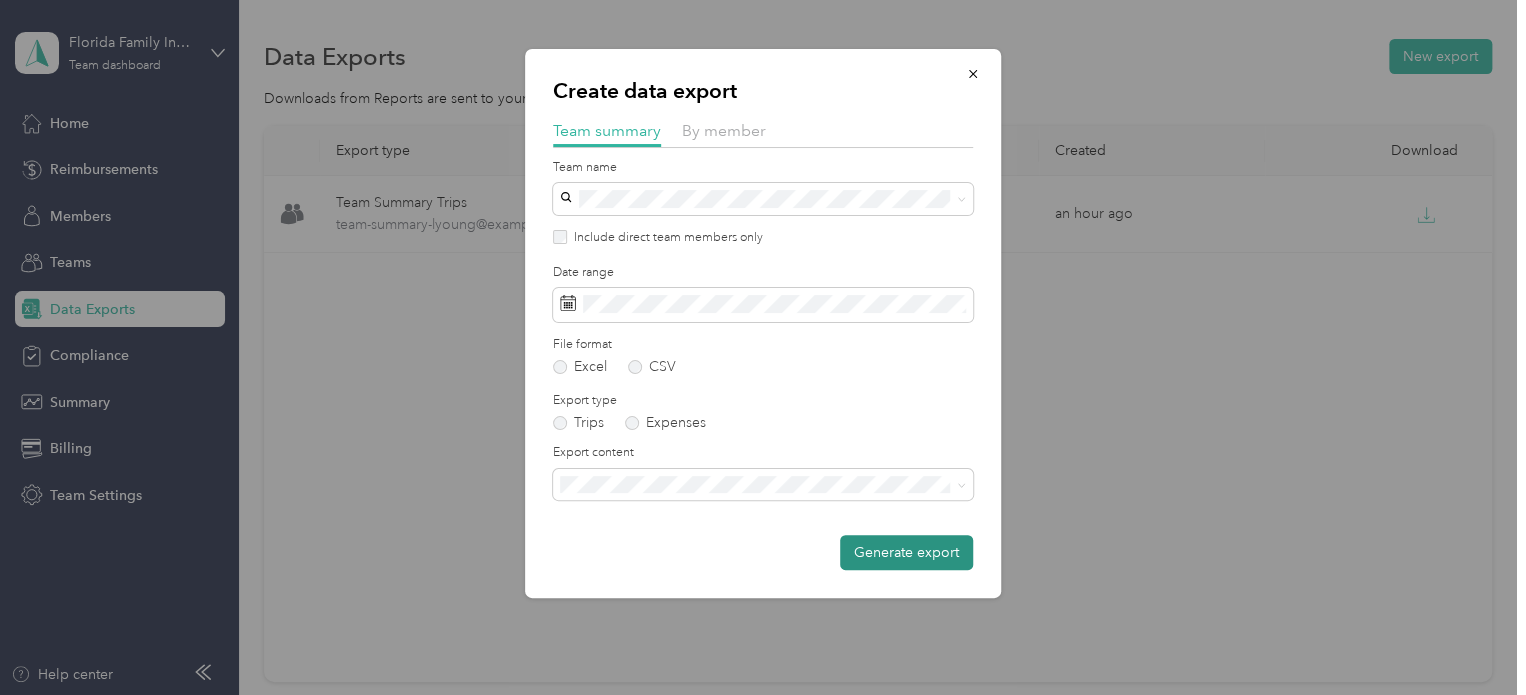 click on "Generate export" at bounding box center (906, 552) 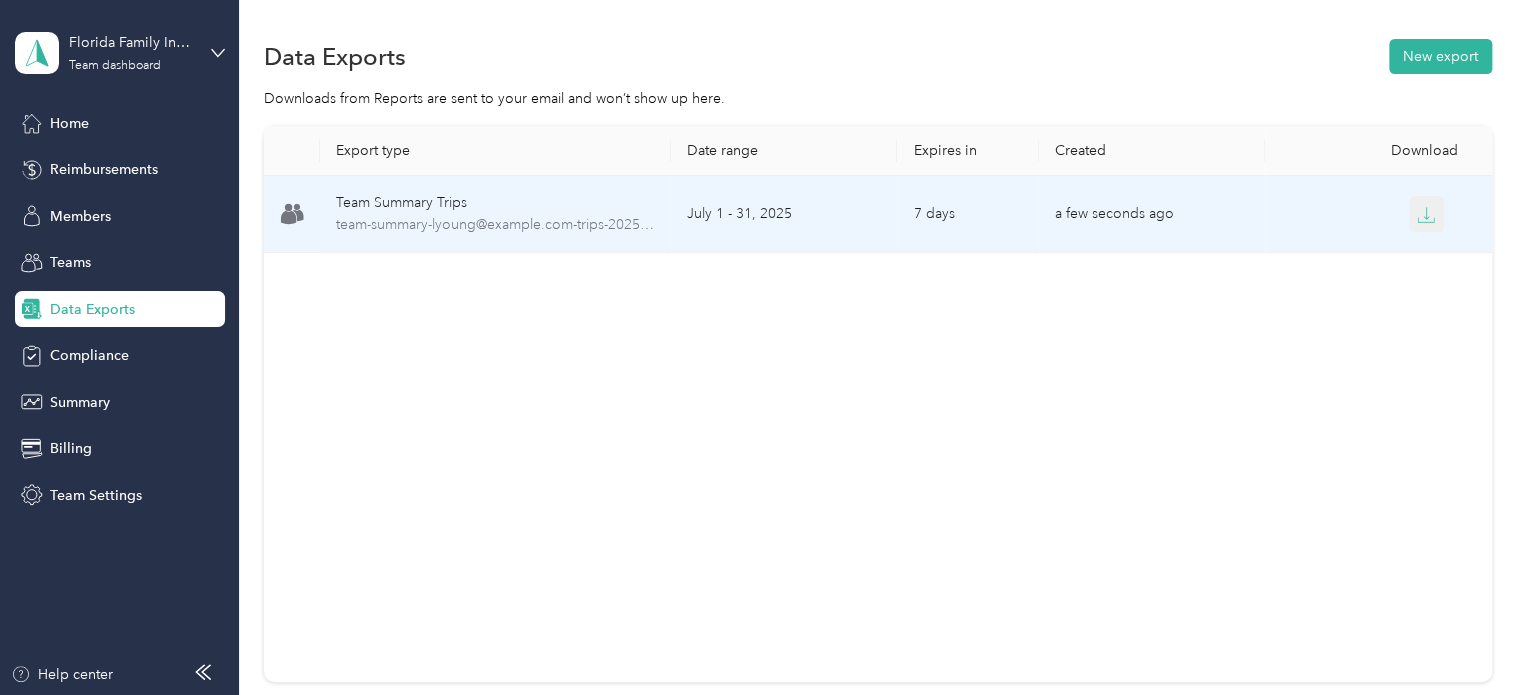 click 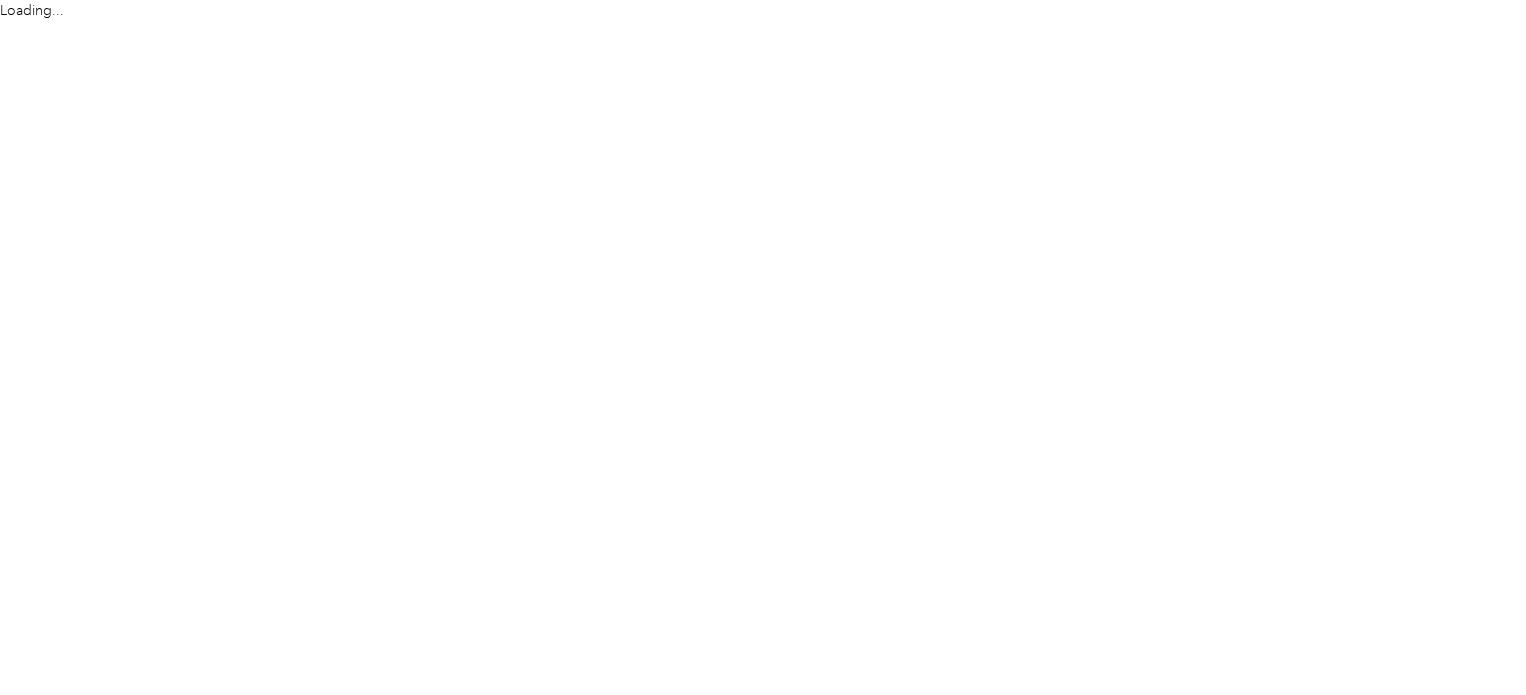 scroll, scrollTop: 0, scrollLeft: 0, axis: both 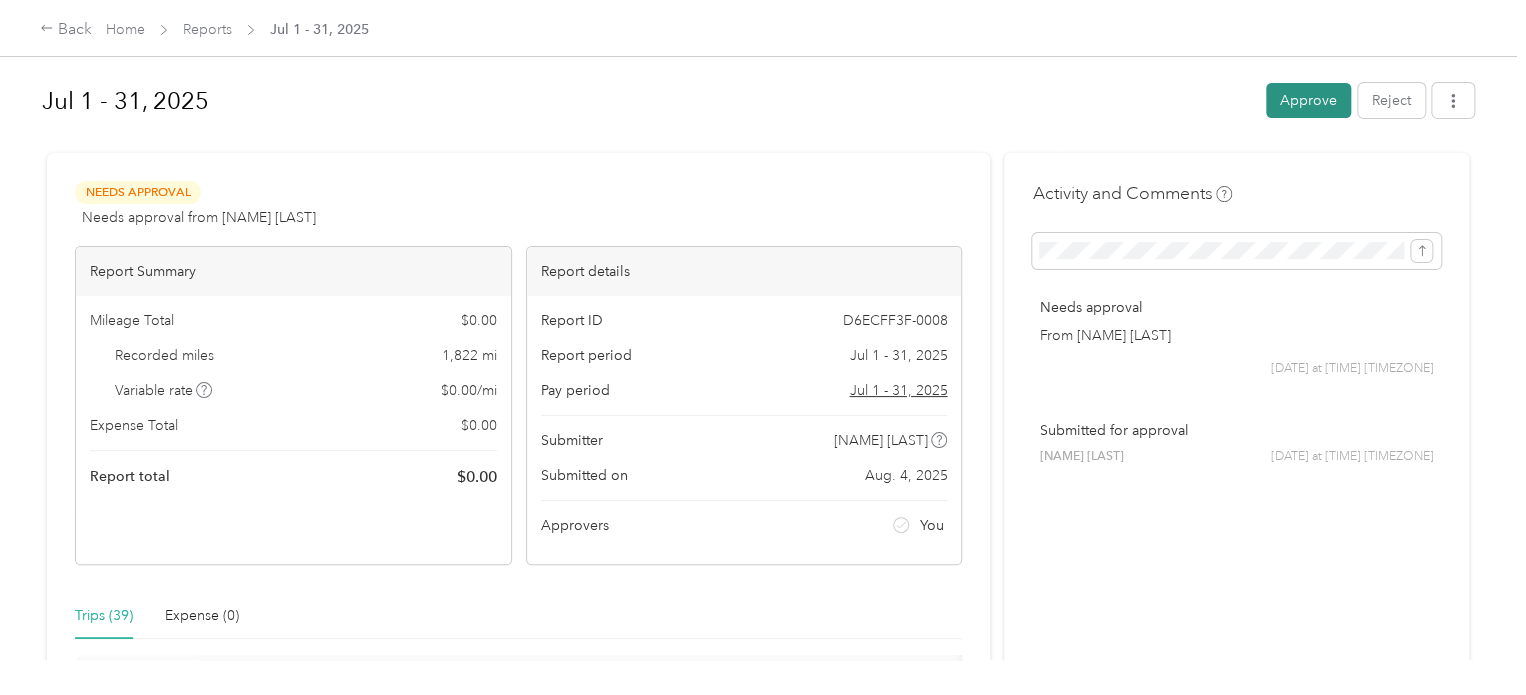 click on "Approve" at bounding box center [1308, 100] 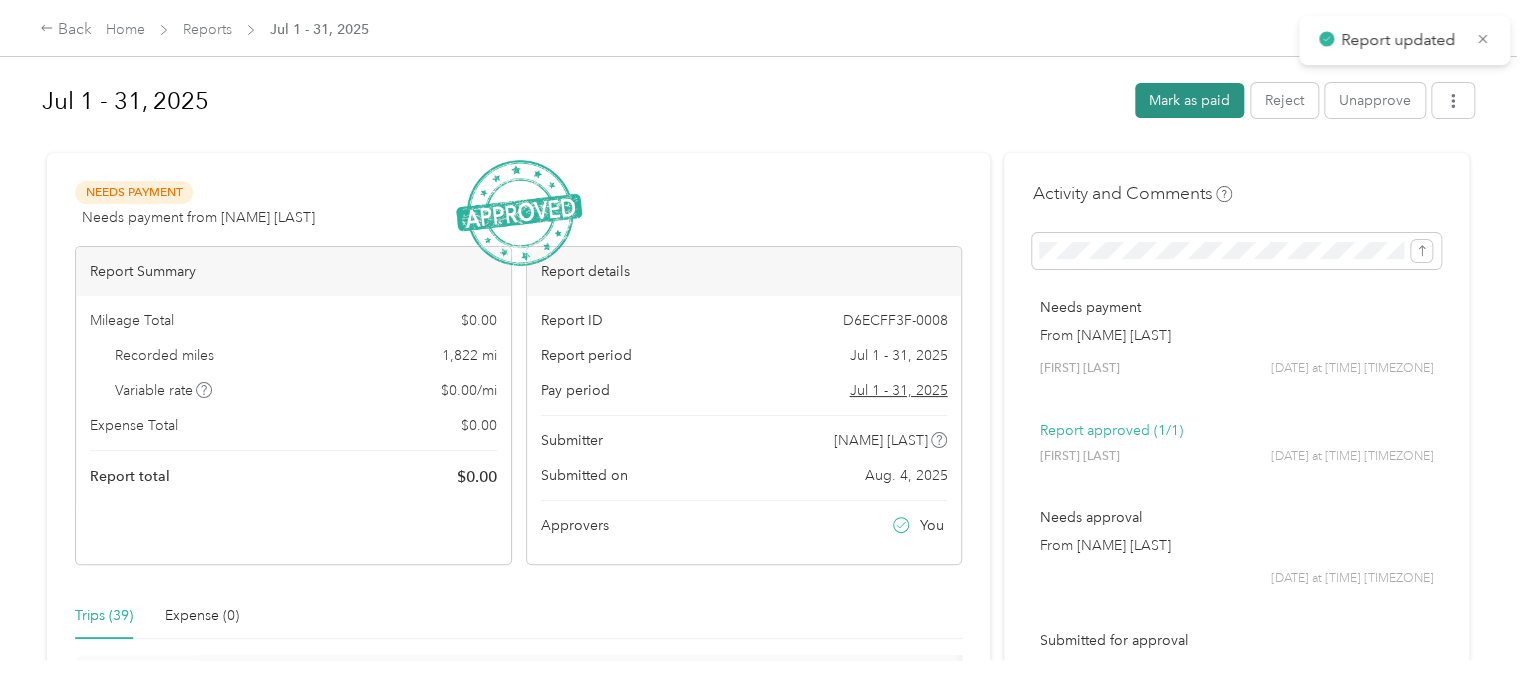 click on "Mark as paid" at bounding box center [1189, 100] 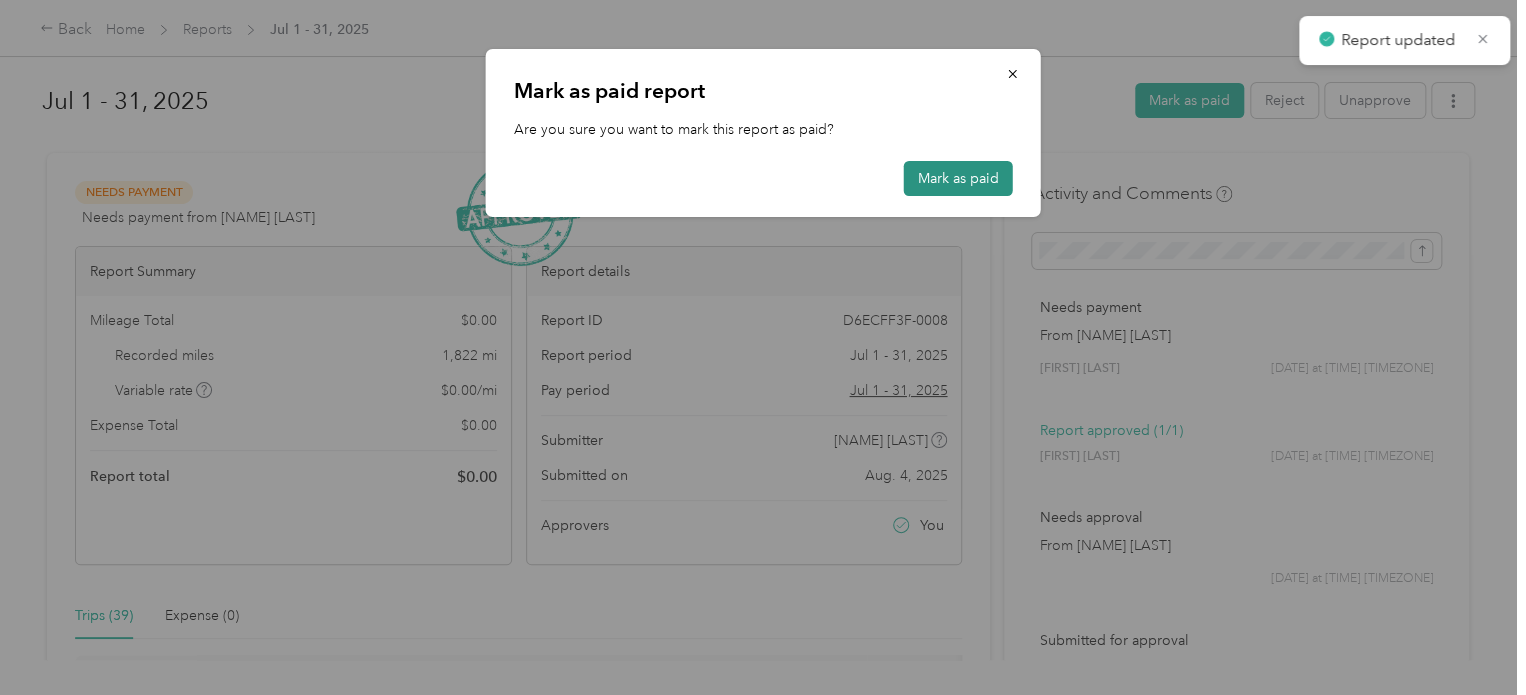 click on "Mark as paid" at bounding box center (958, 178) 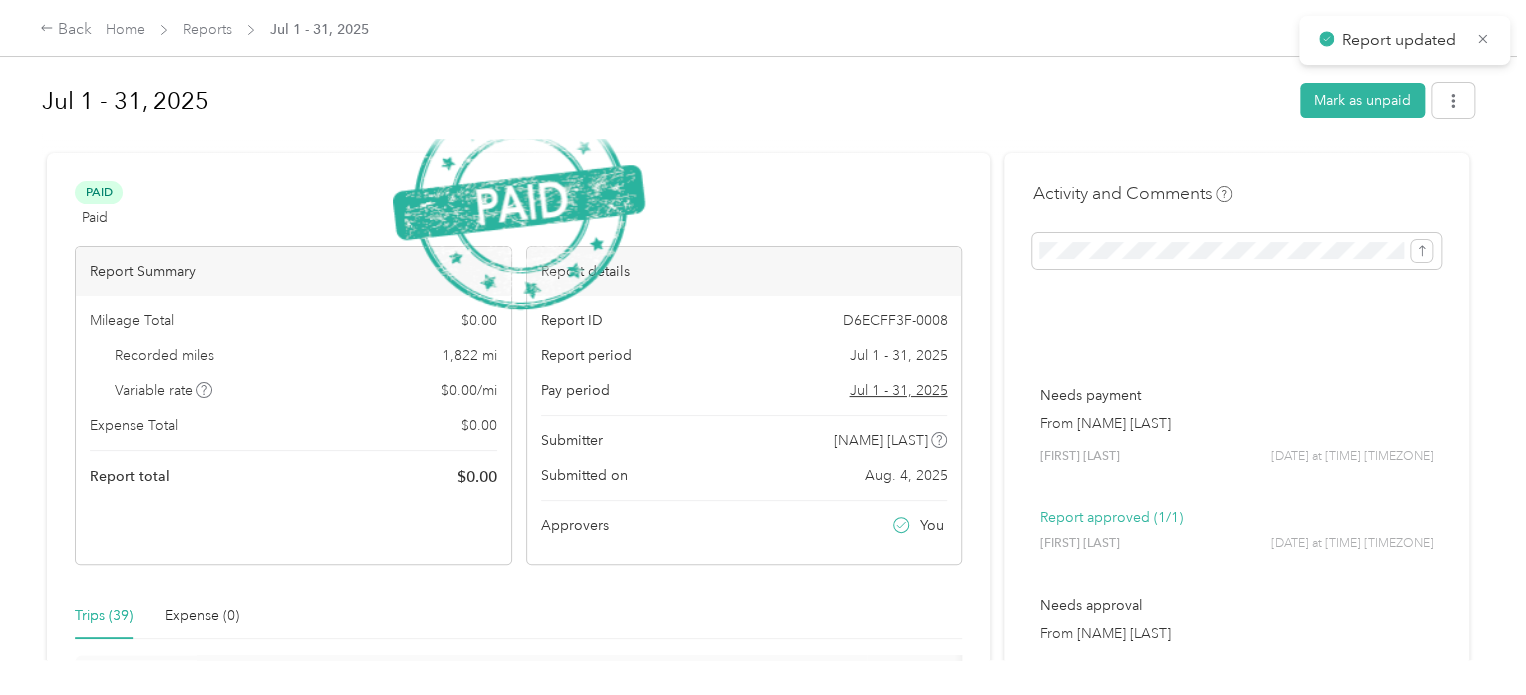click on "Mark as paid report Are you sure you want to mark this report as paid? Mark as paid" at bounding box center (758, 695) 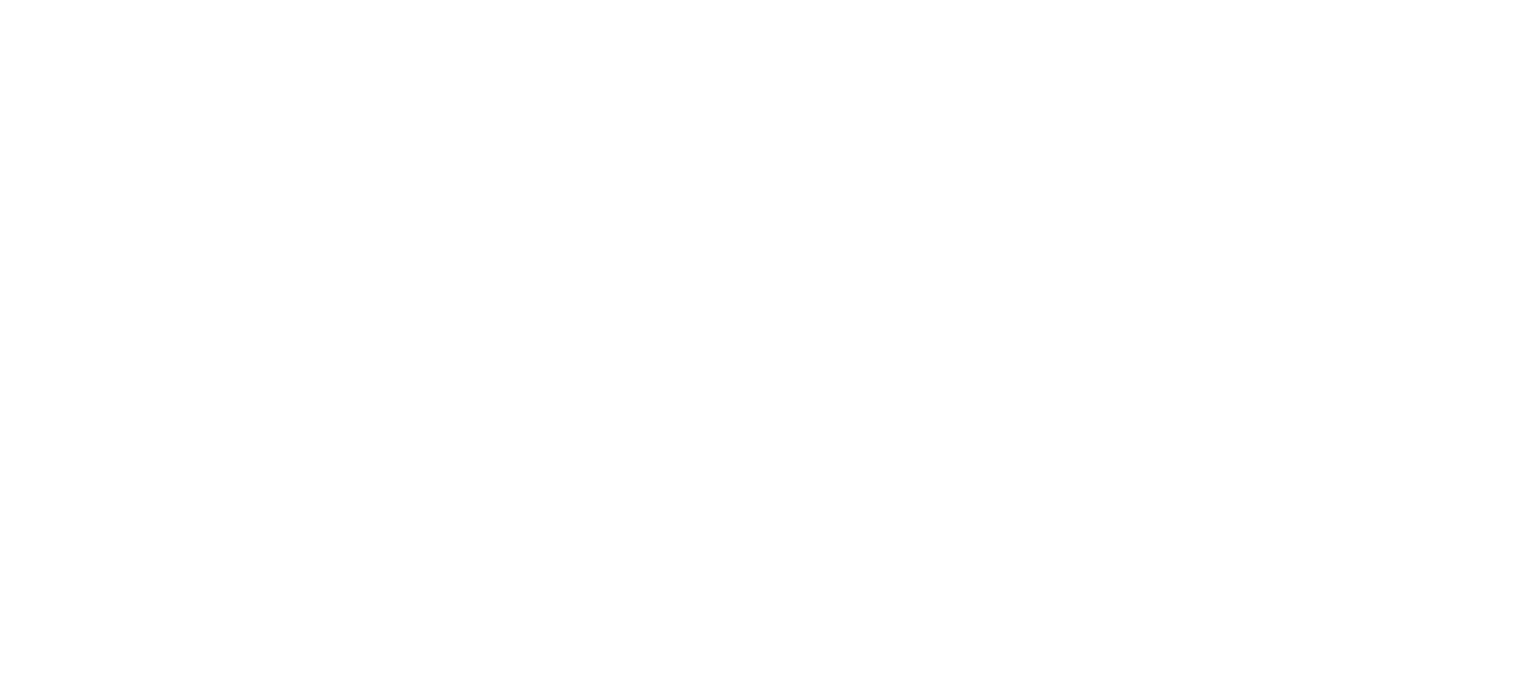 scroll, scrollTop: 0, scrollLeft: 0, axis: both 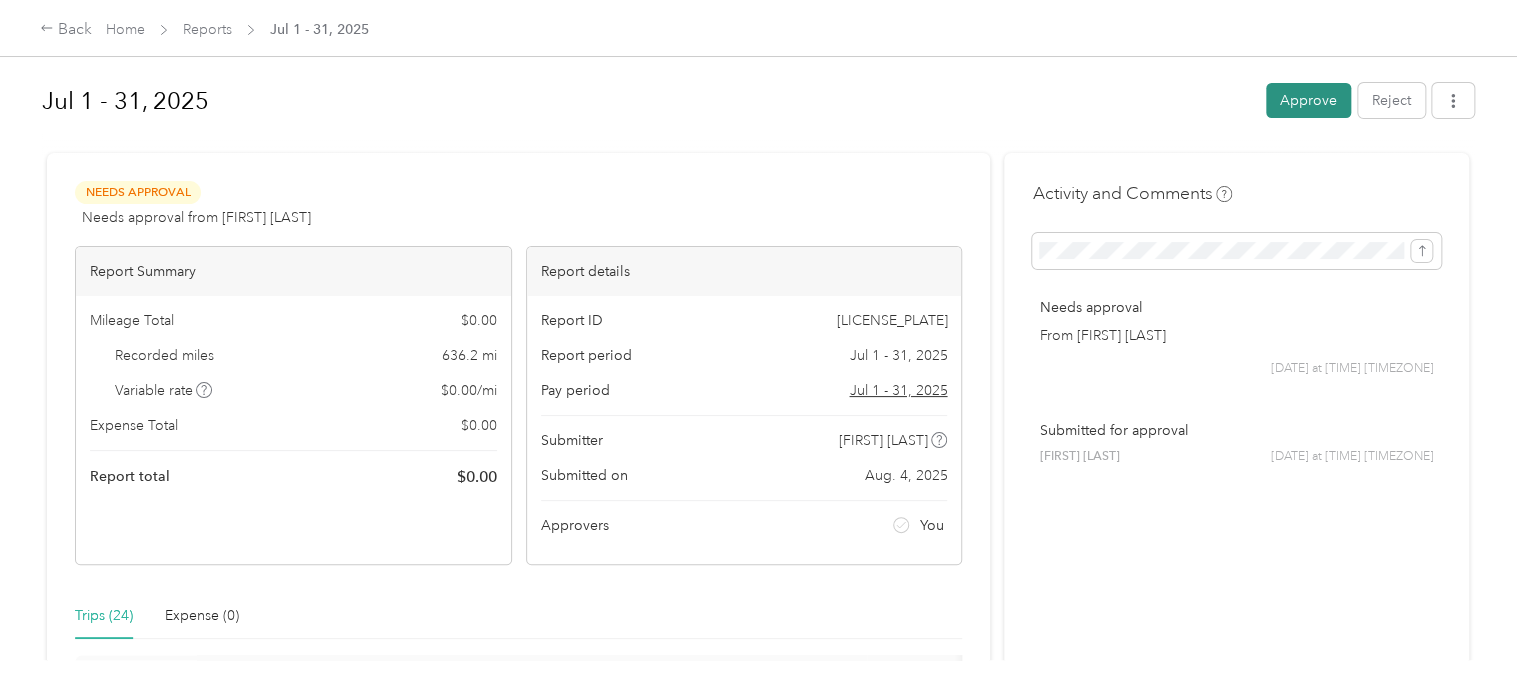 click on "Approve" at bounding box center (1308, 100) 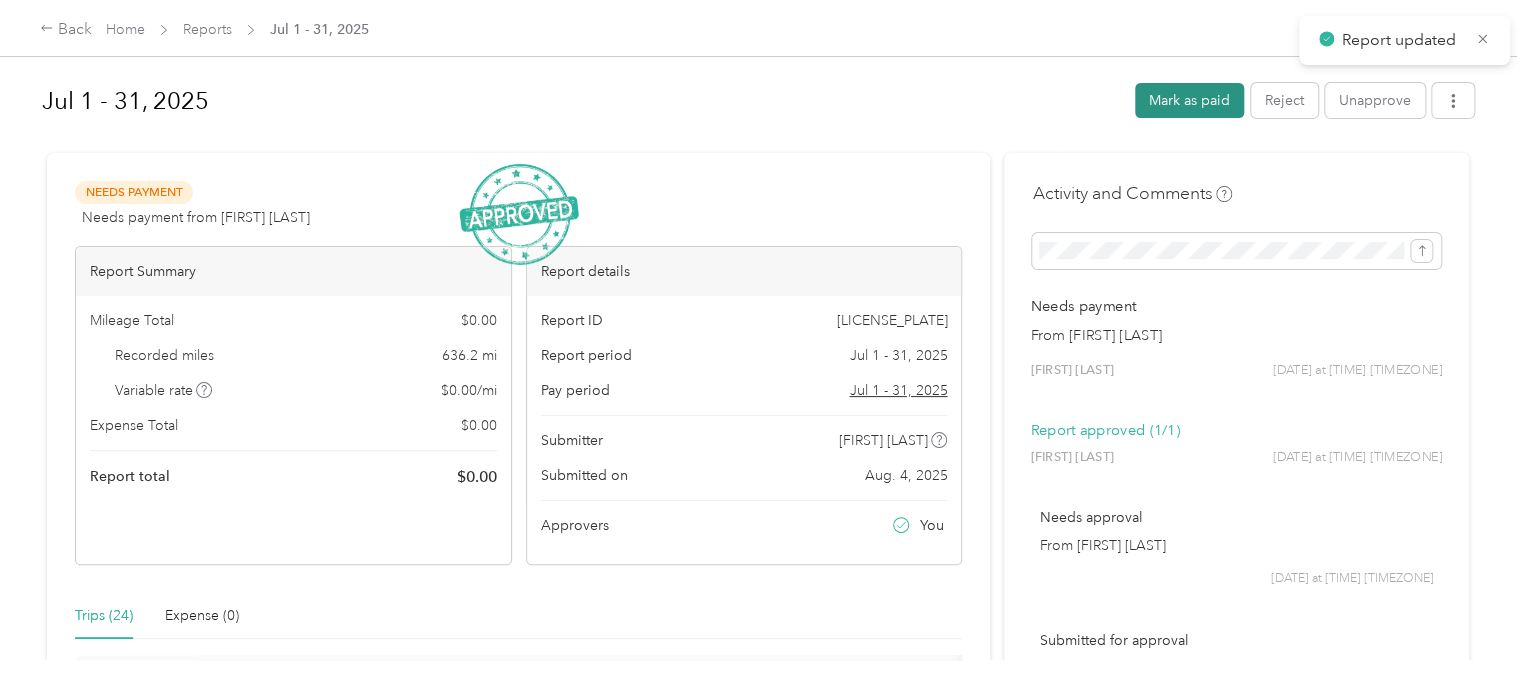 click on "Mark as paid" at bounding box center [1189, 100] 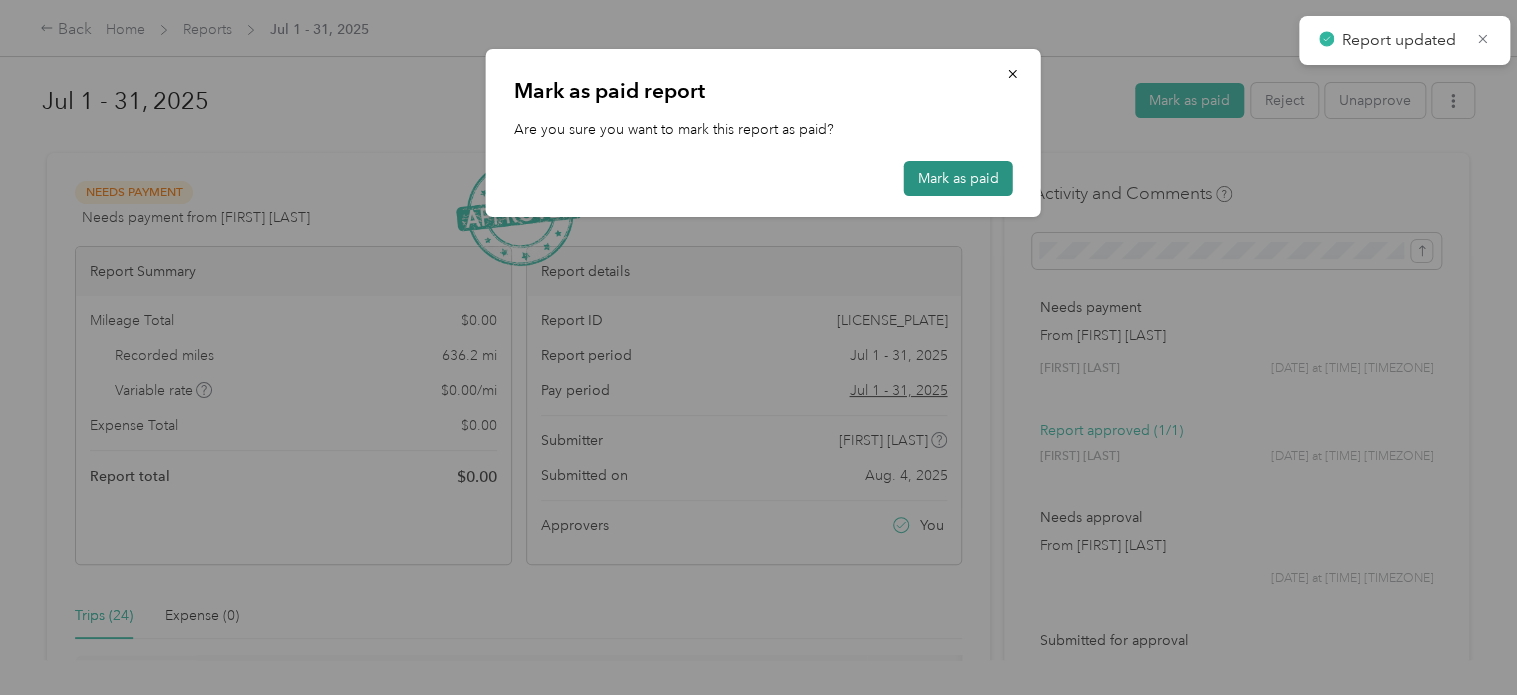 click on "Mark as paid" at bounding box center [958, 178] 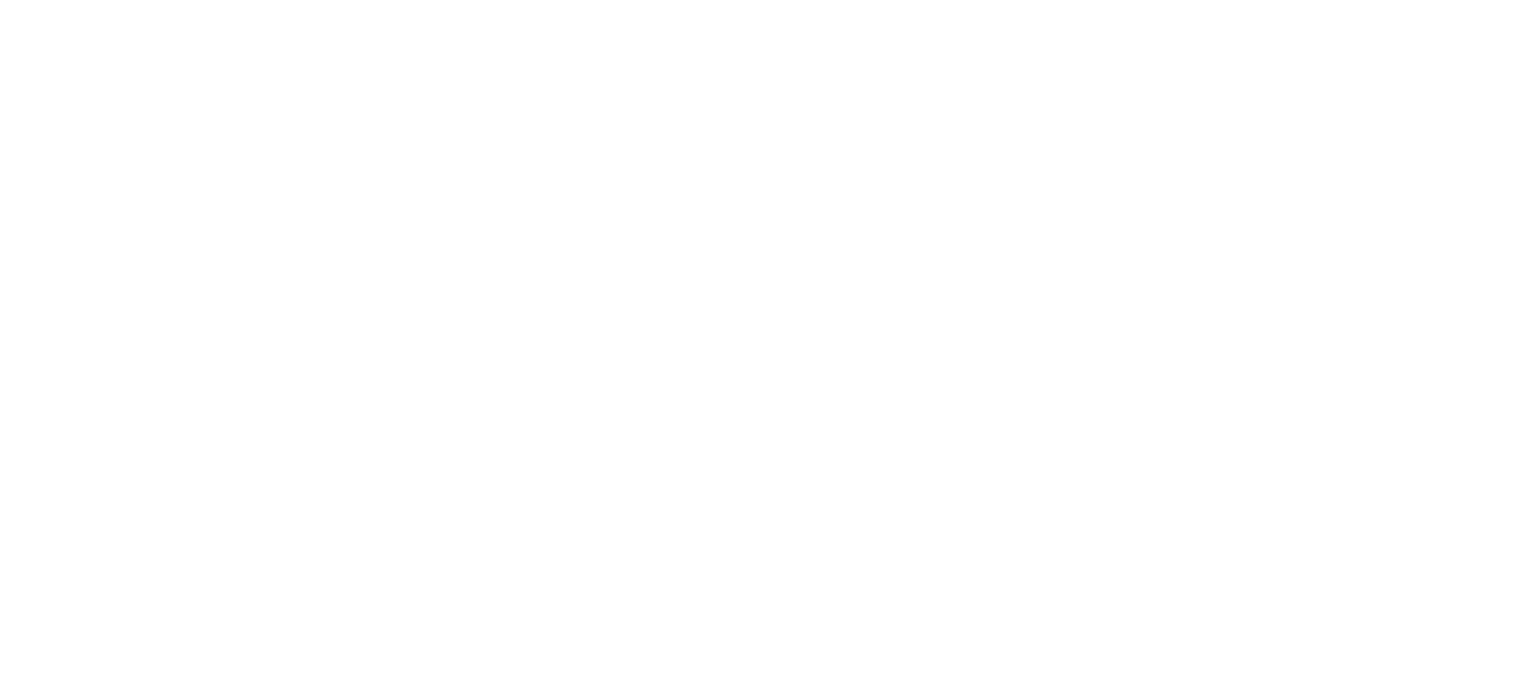 scroll, scrollTop: 0, scrollLeft: 0, axis: both 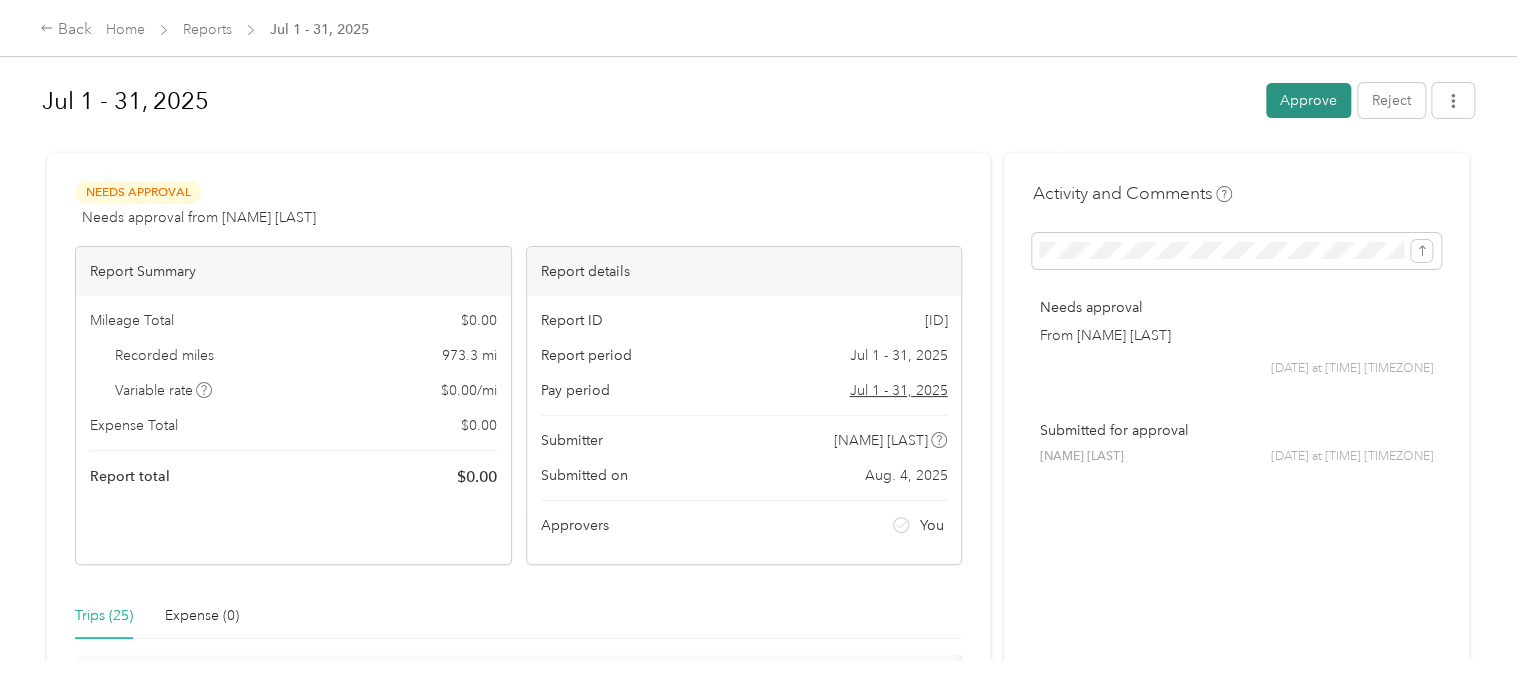 click on "Approve" at bounding box center [1308, 100] 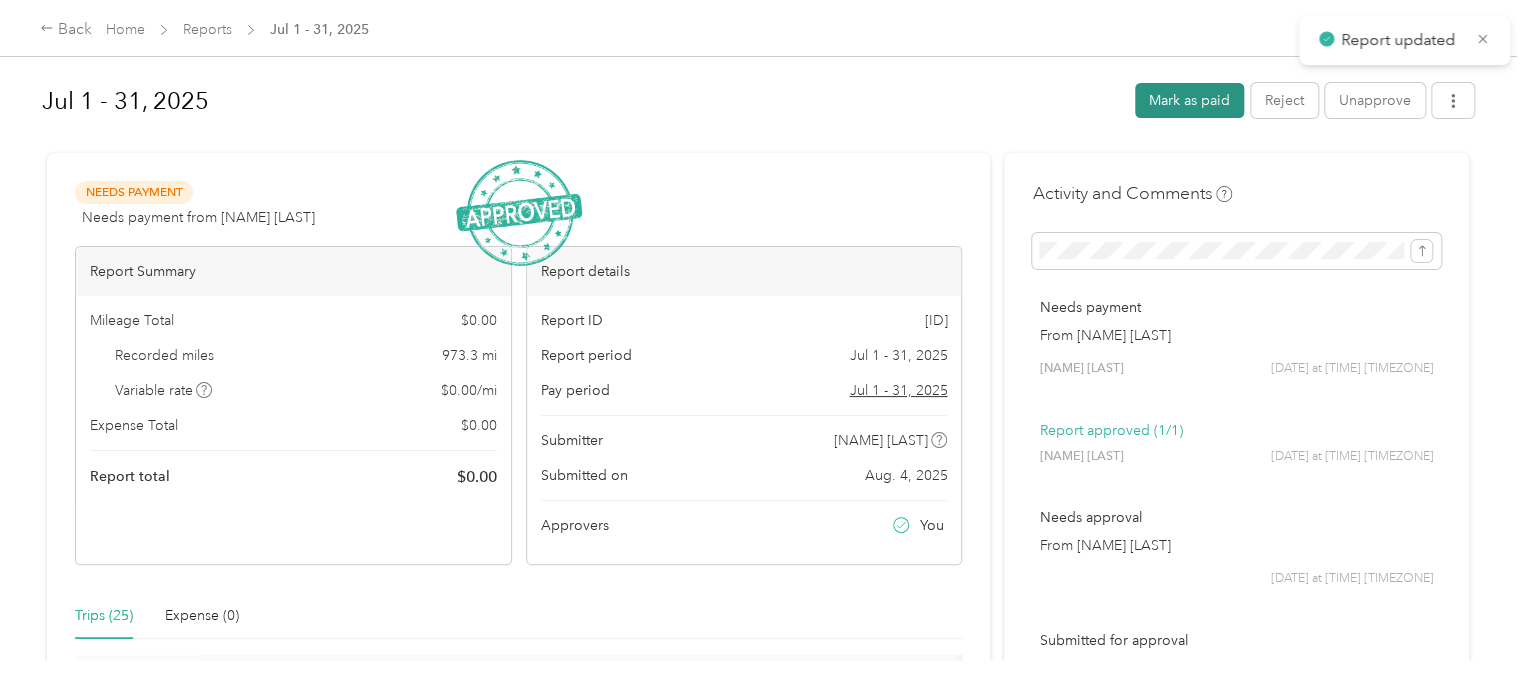 click on "Mark as paid" at bounding box center (1189, 100) 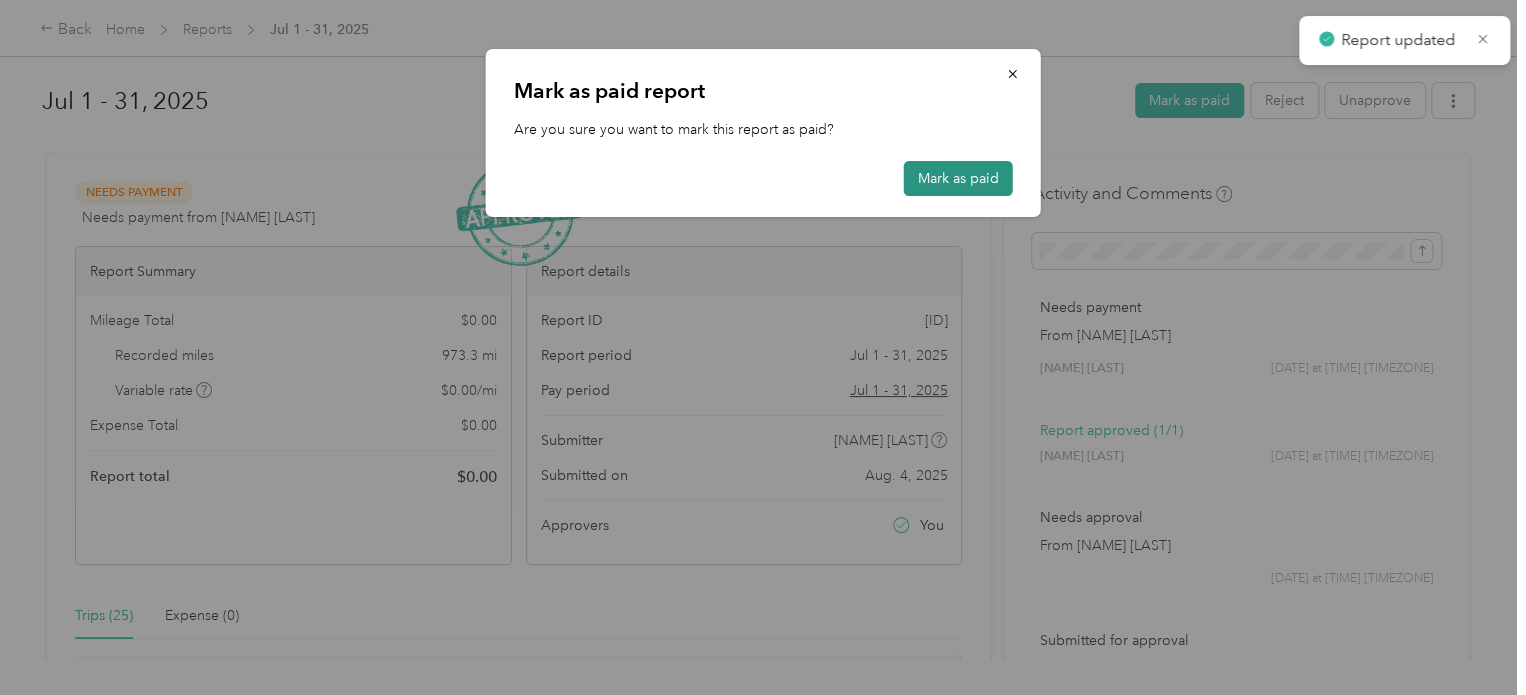 click on "Mark as paid" at bounding box center [958, 178] 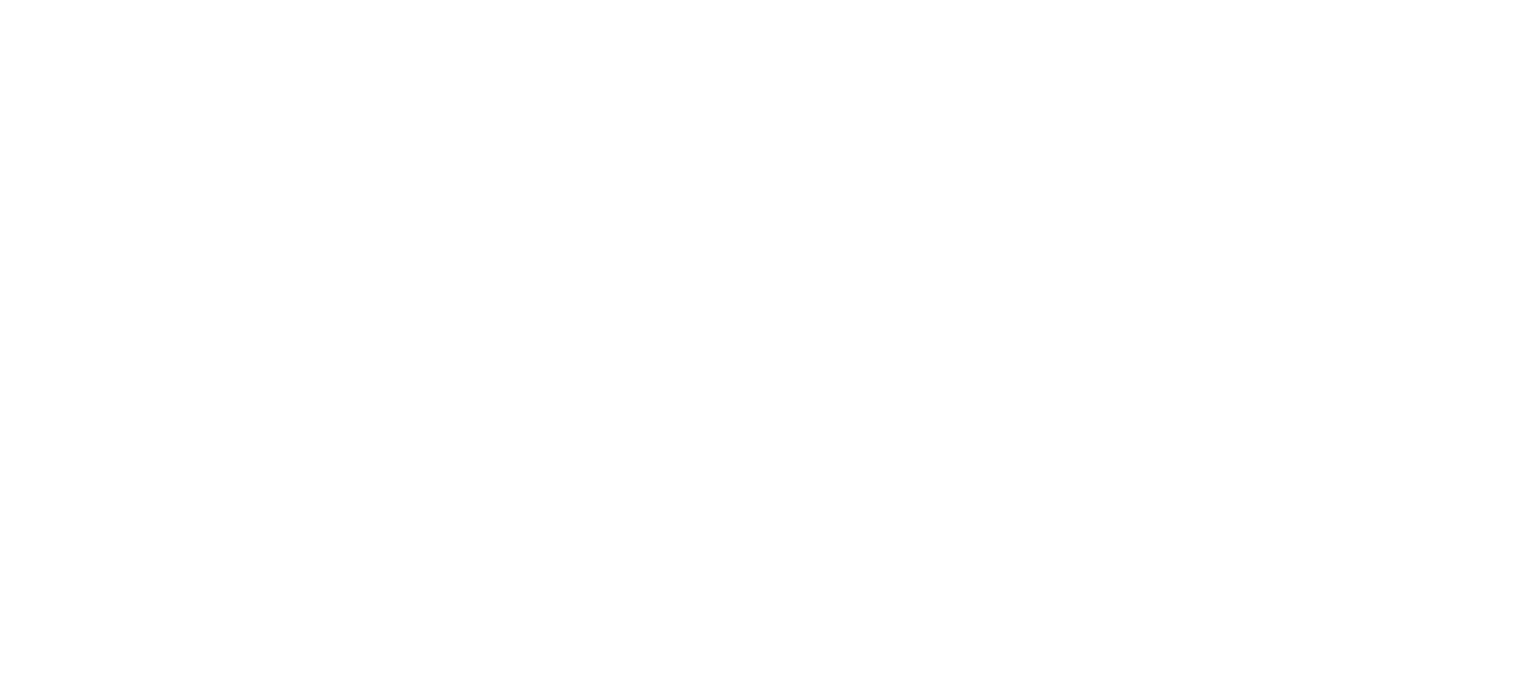 scroll, scrollTop: 0, scrollLeft: 0, axis: both 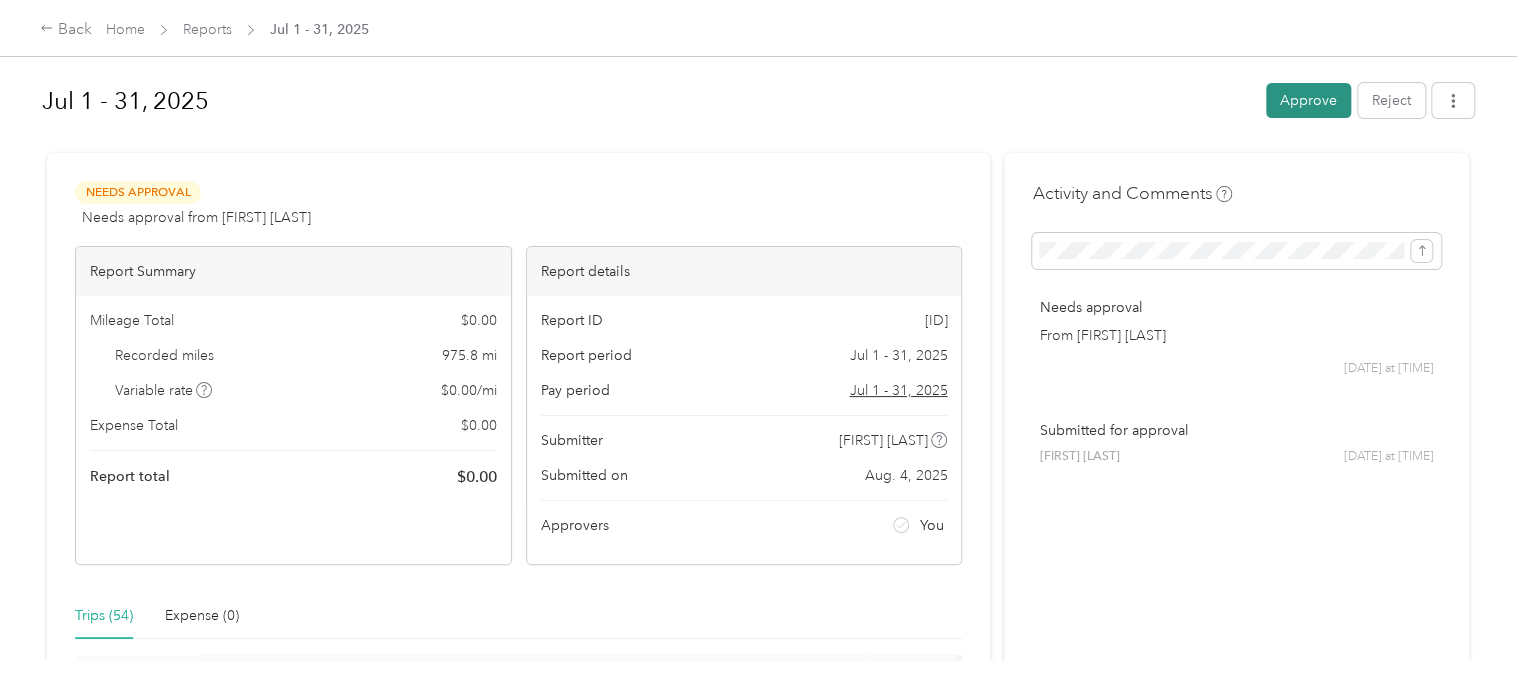 click on "Approve" at bounding box center [1308, 100] 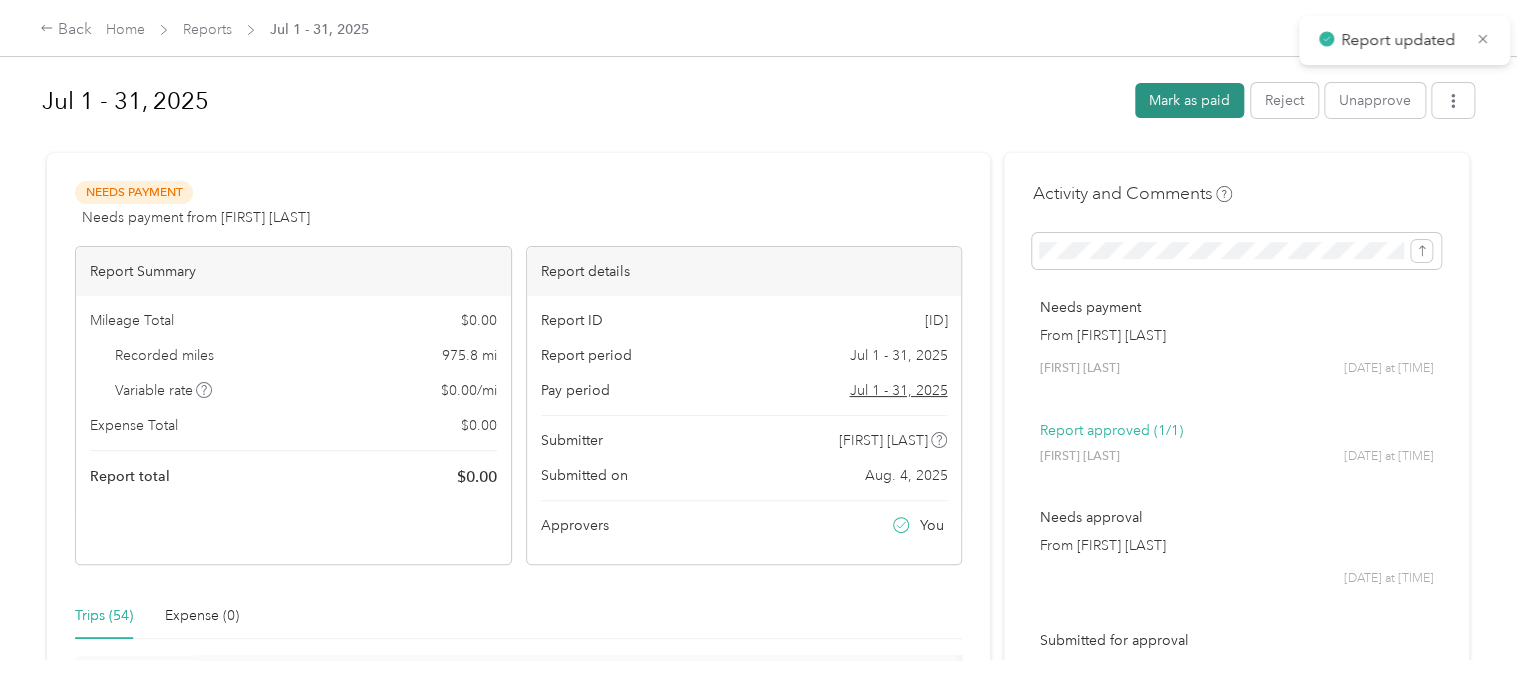 click on "Mark as paid" at bounding box center [1189, 100] 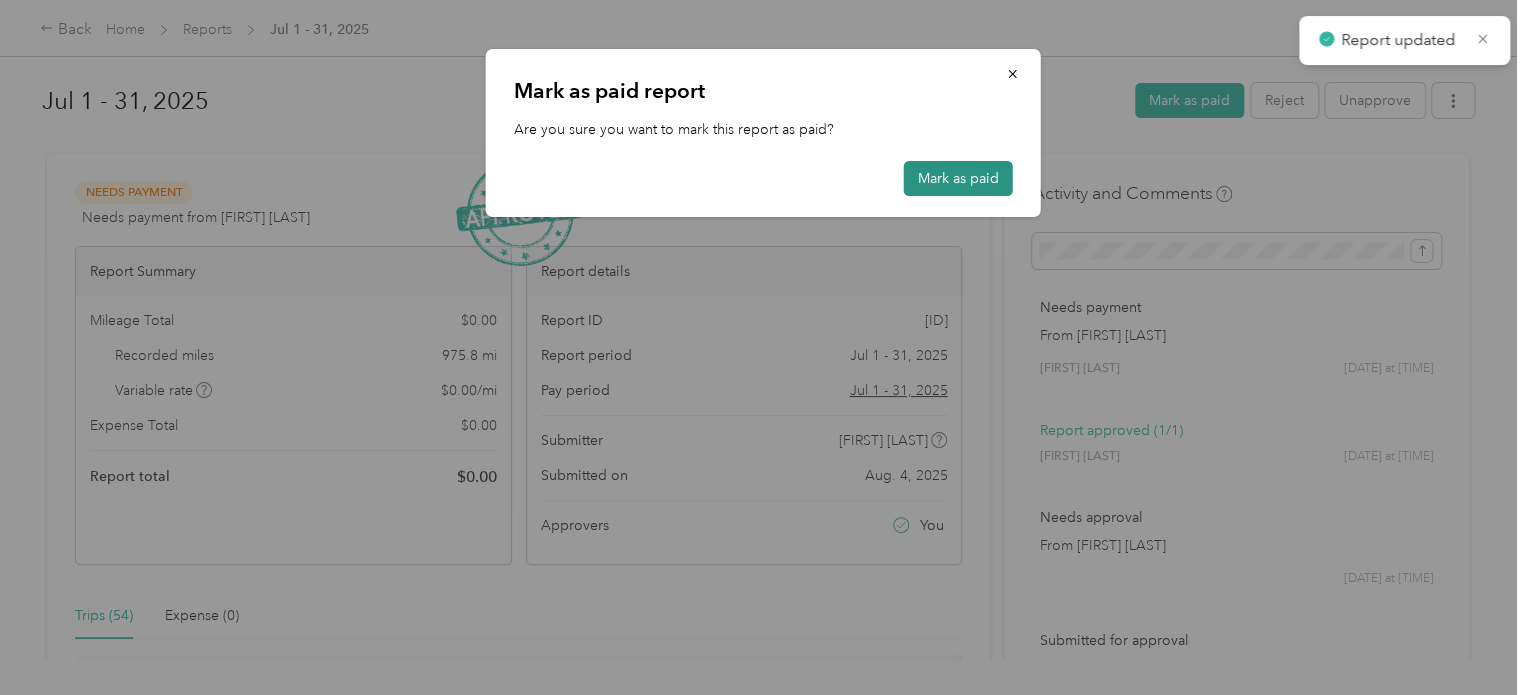 click on "Mark as paid" at bounding box center (958, 178) 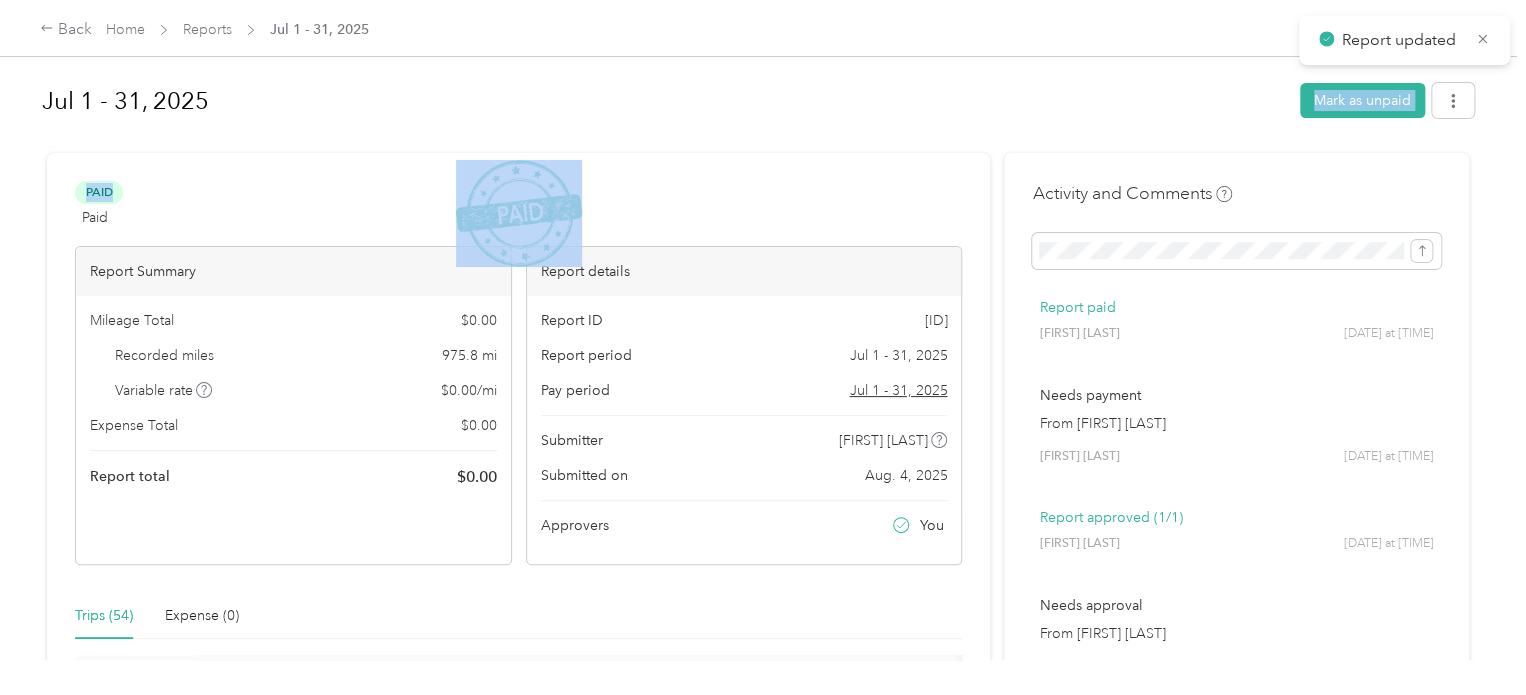 drag, startPoint x: 948, startPoint y: 177, endPoint x: 1202, endPoint y: 0, distance: 309.58844 